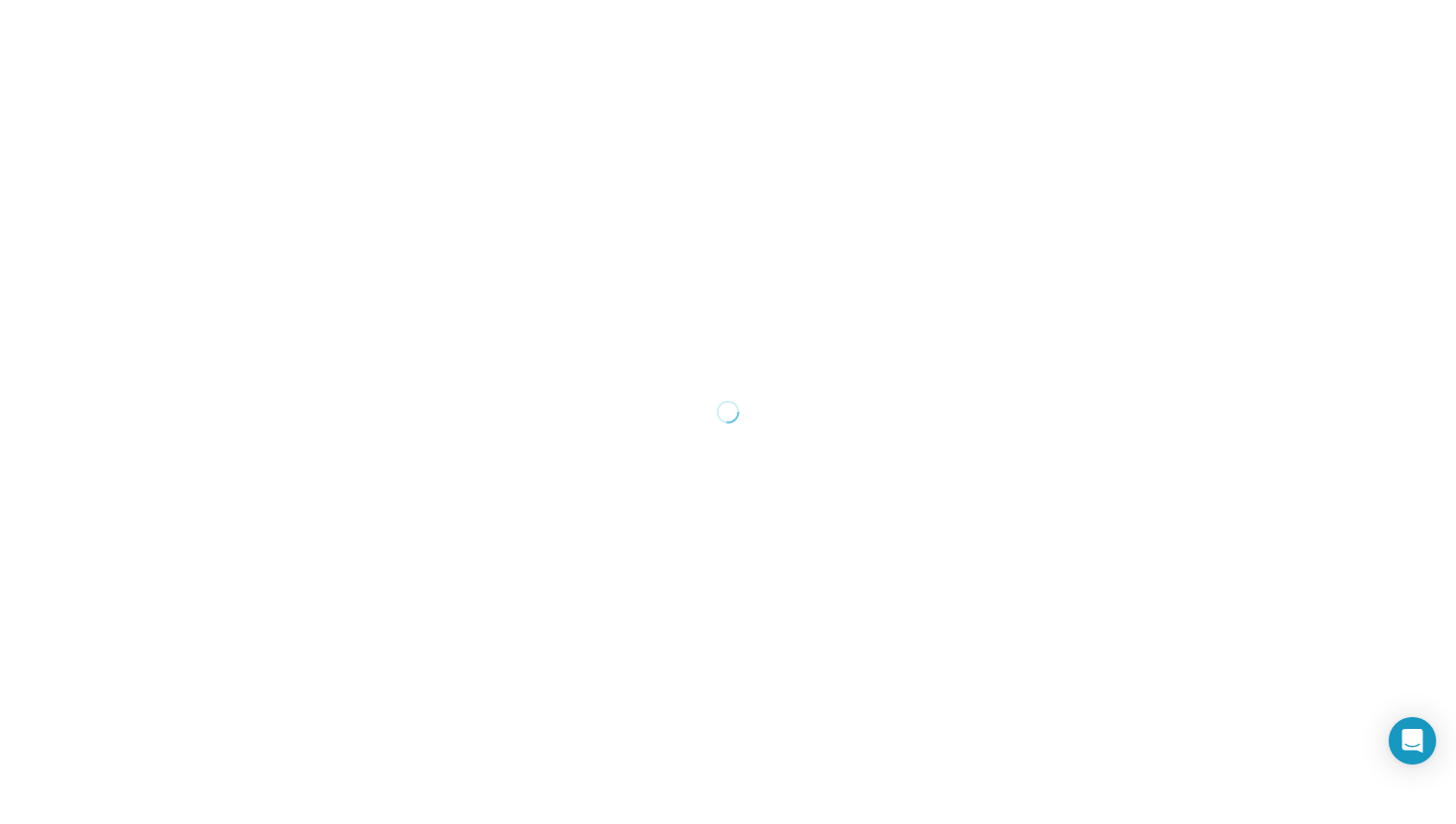 scroll, scrollTop: 0, scrollLeft: 0, axis: both 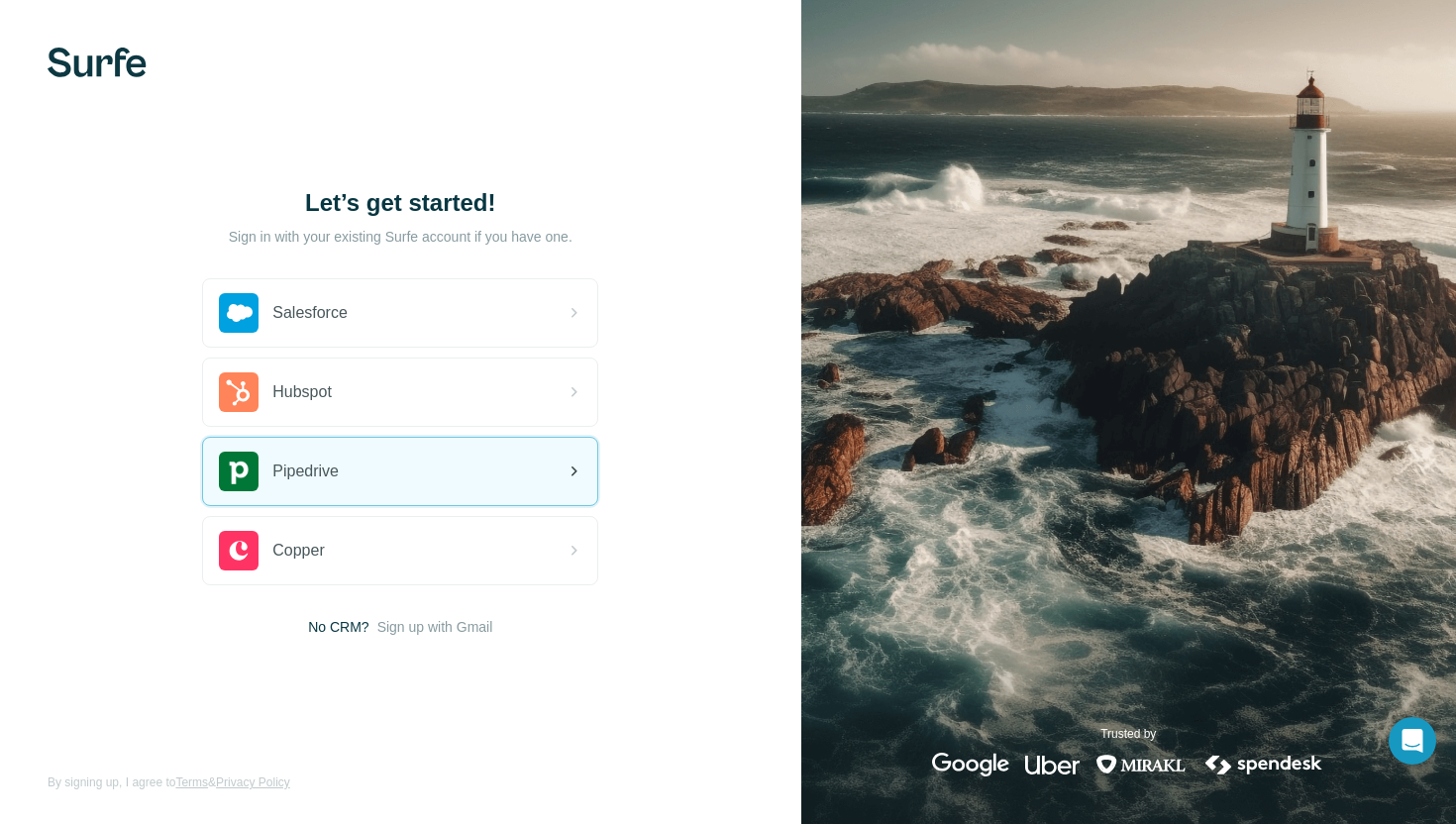 click 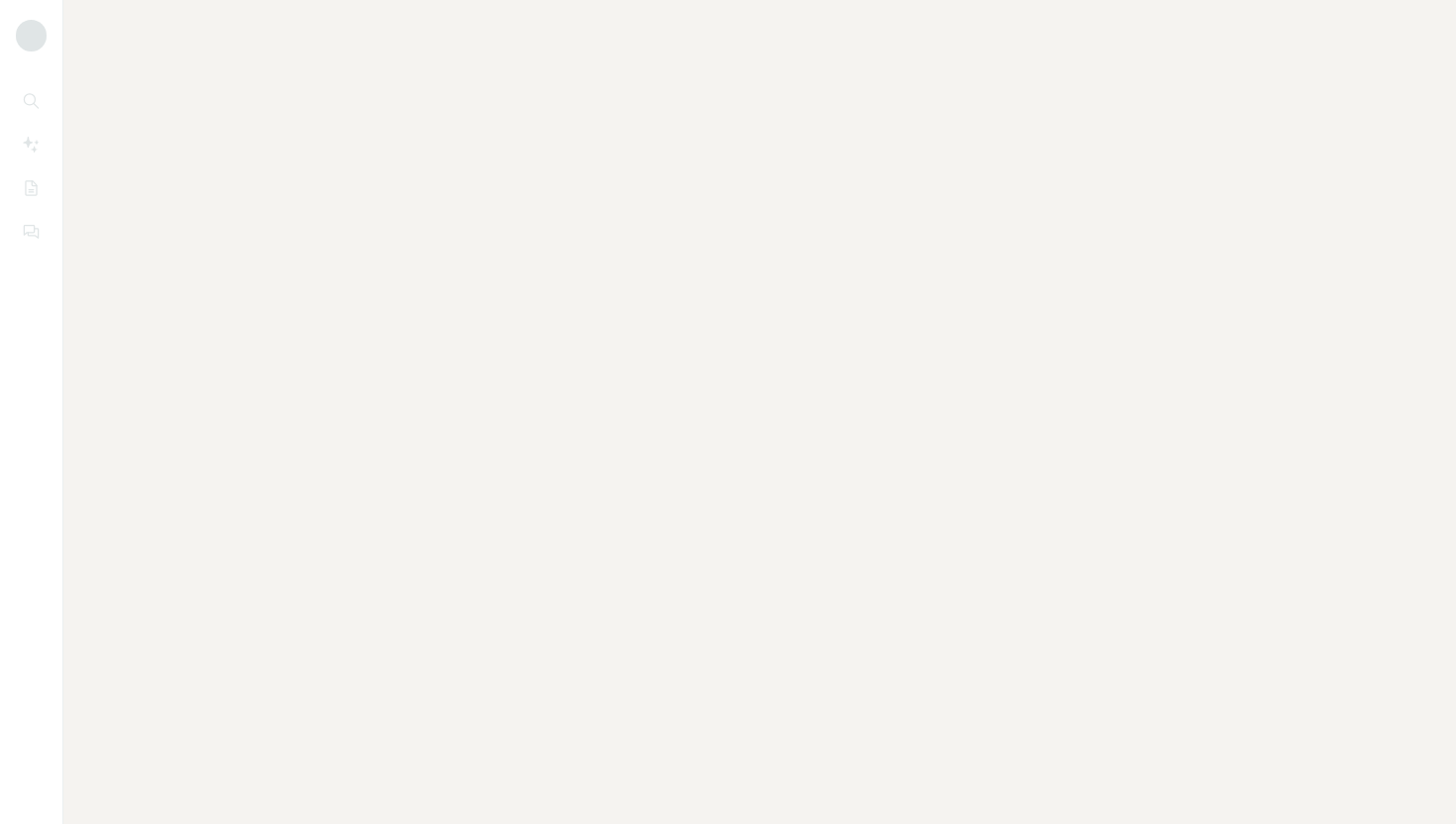 scroll, scrollTop: 0, scrollLeft: 0, axis: both 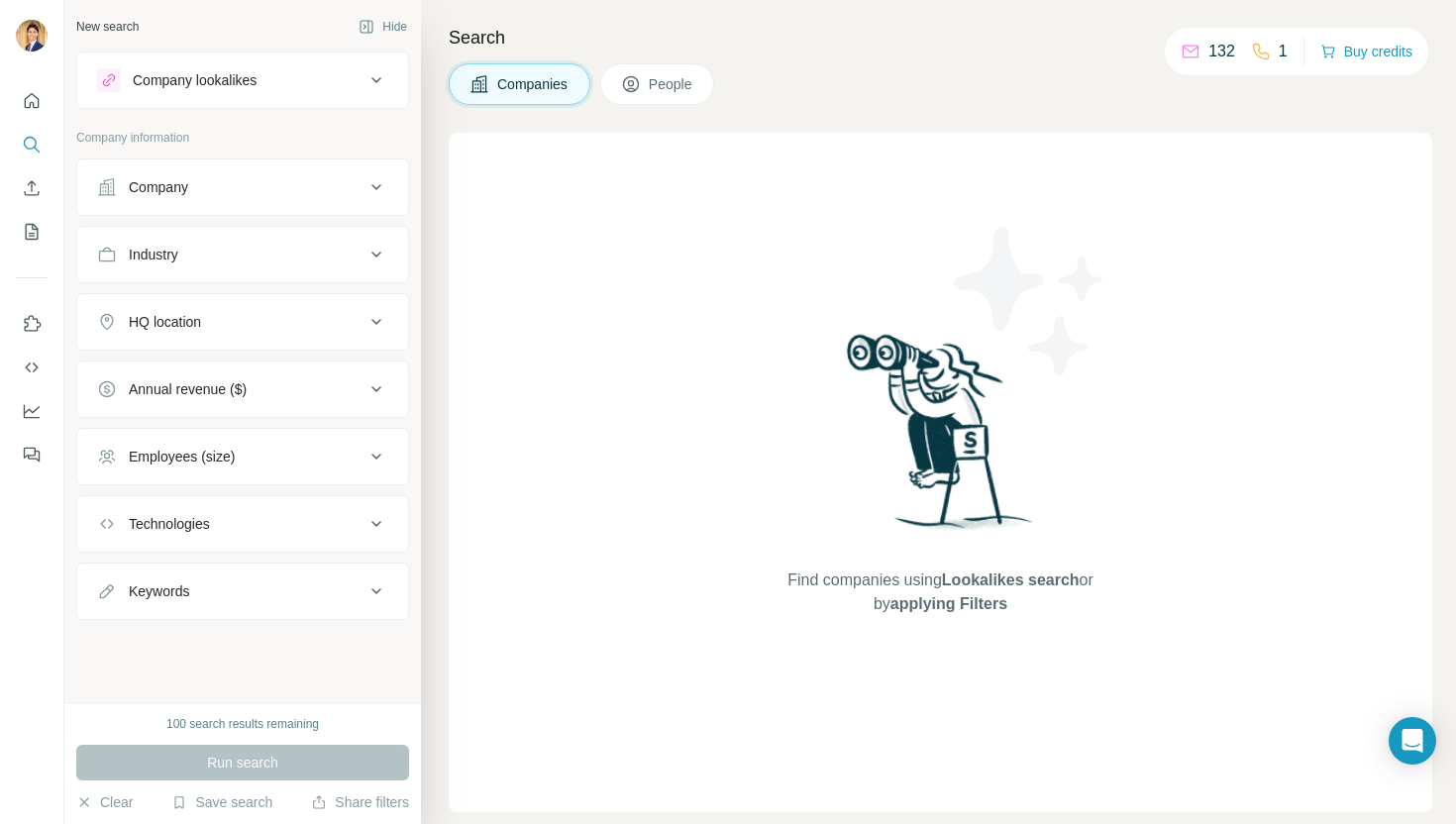 click on "Companies People" at bounding box center (940, 84) 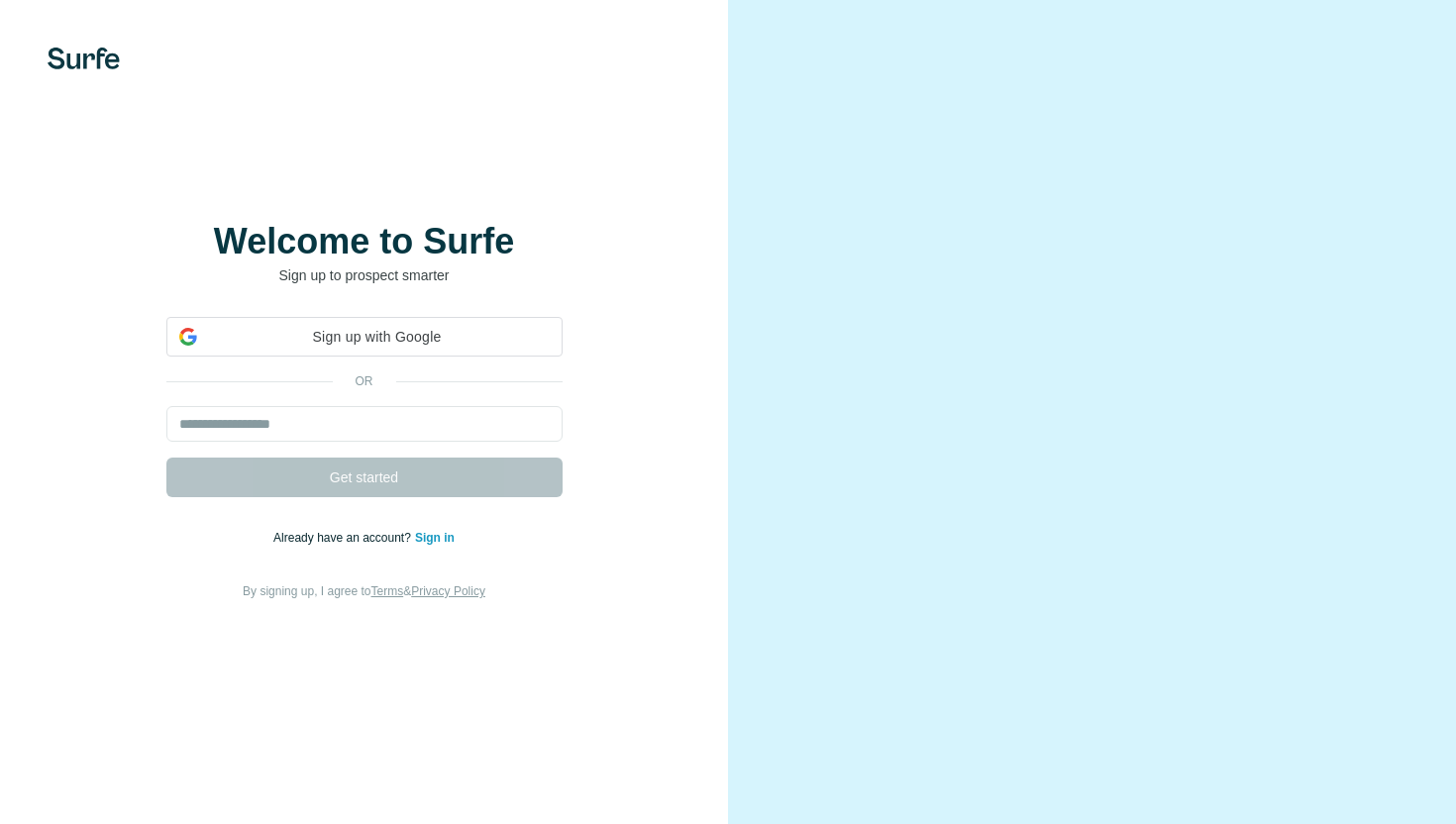 scroll, scrollTop: 0, scrollLeft: 0, axis: both 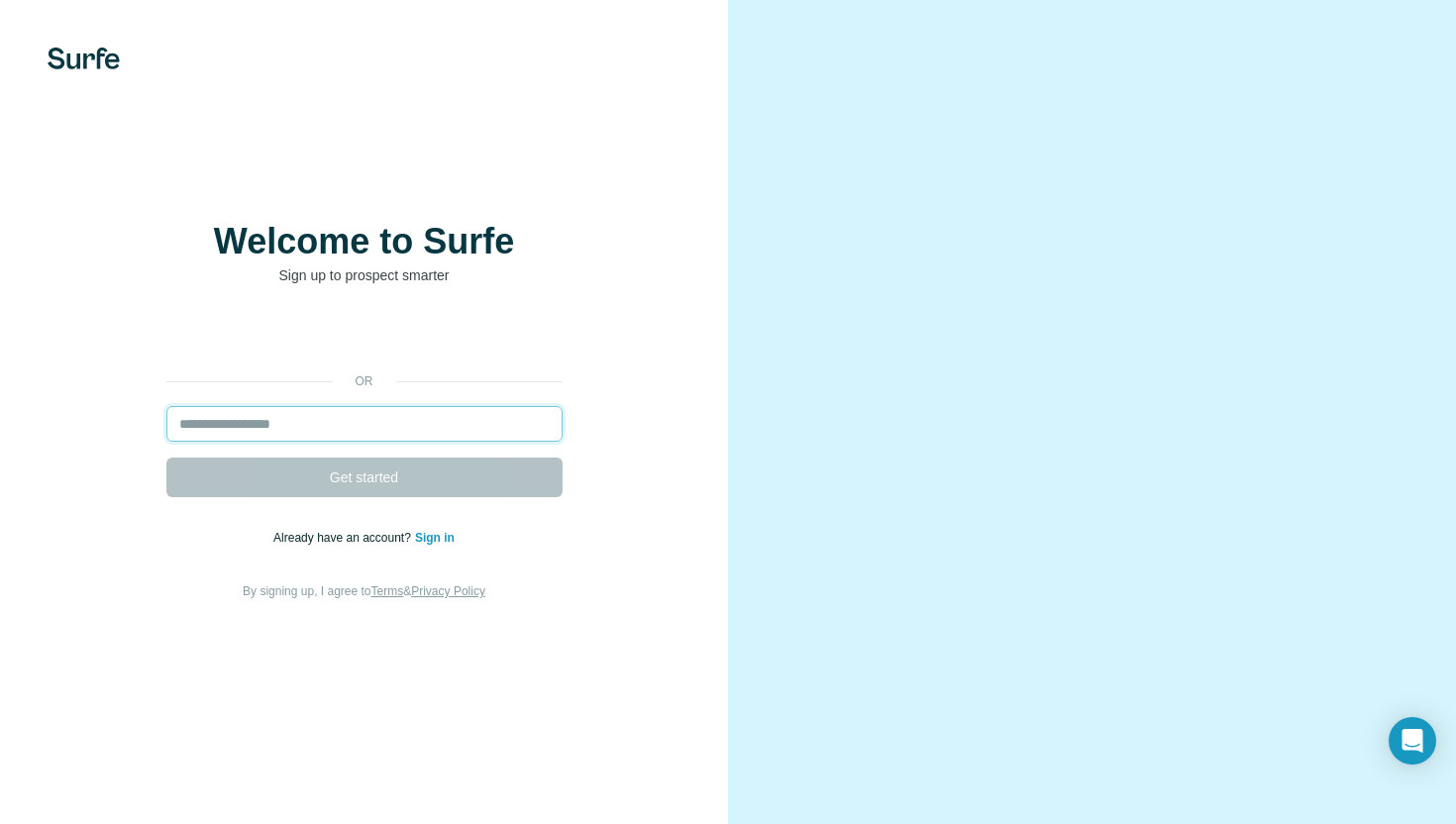 click at bounding box center [364, 424] 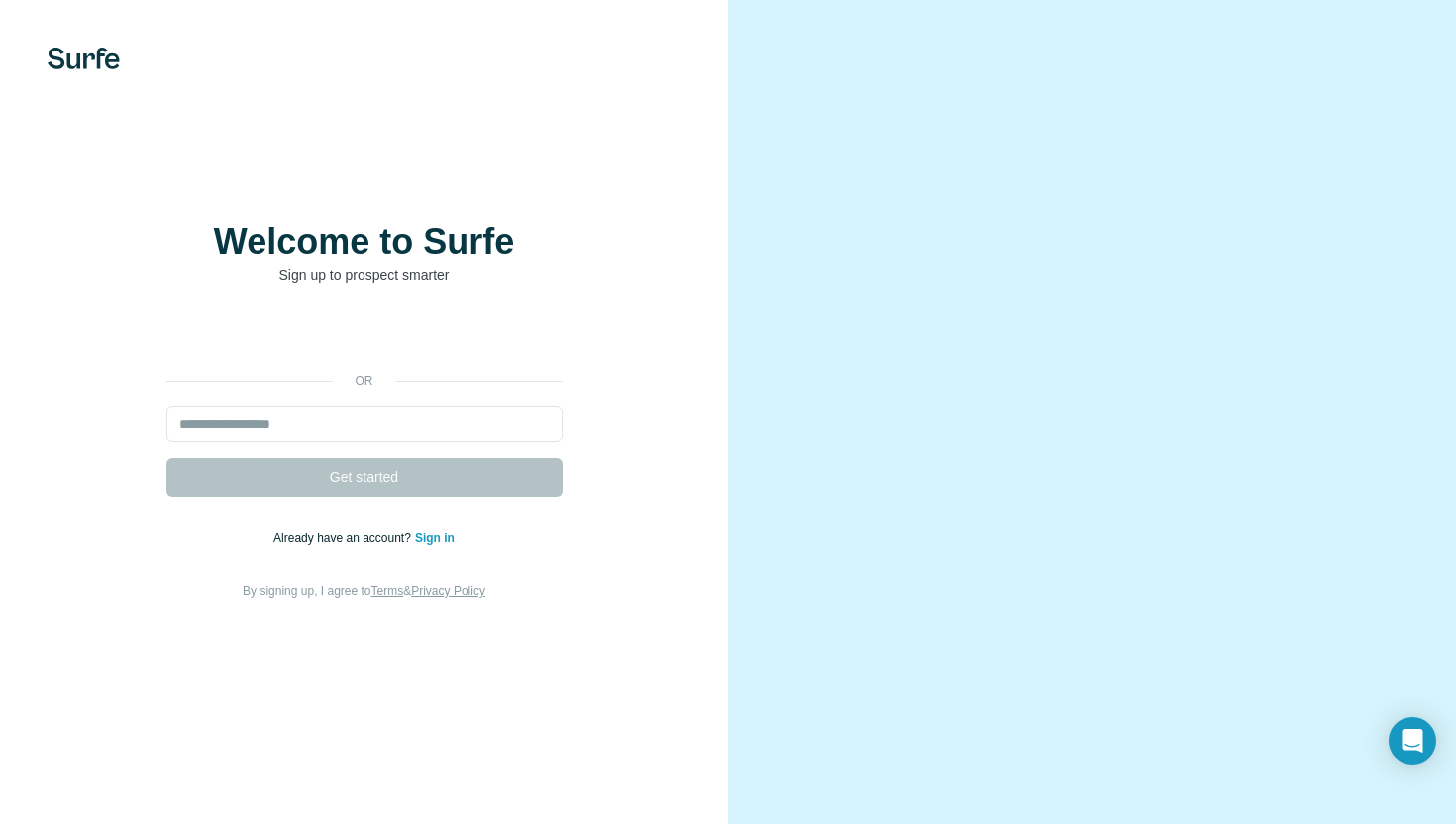 click on "or Get started Already have an account? Sign in By signing up, I agree to  Terms  &  Privacy Policy" at bounding box center (364, 460) 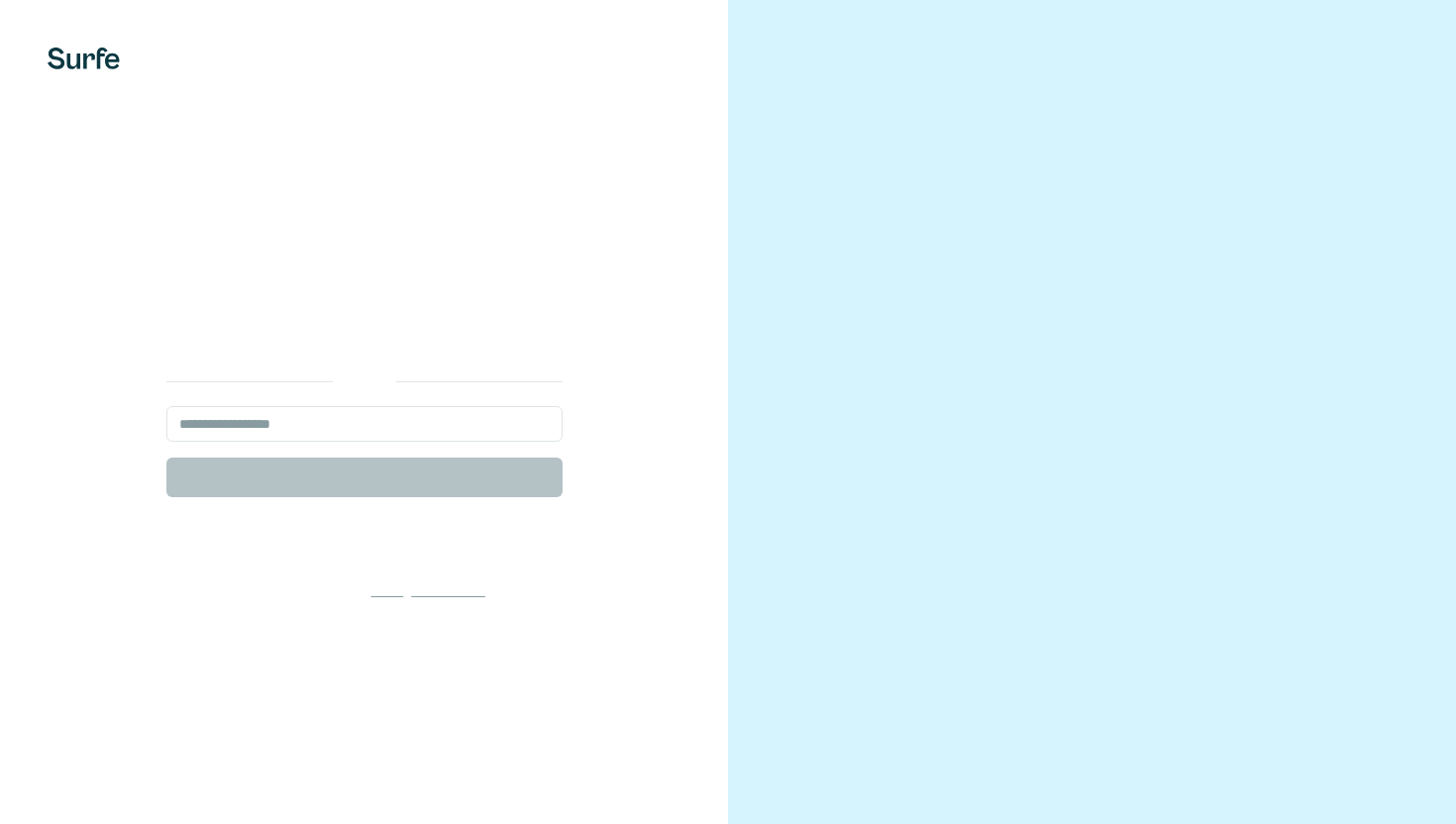 scroll, scrollTop: 0, scrollLeft: 0, axis: both 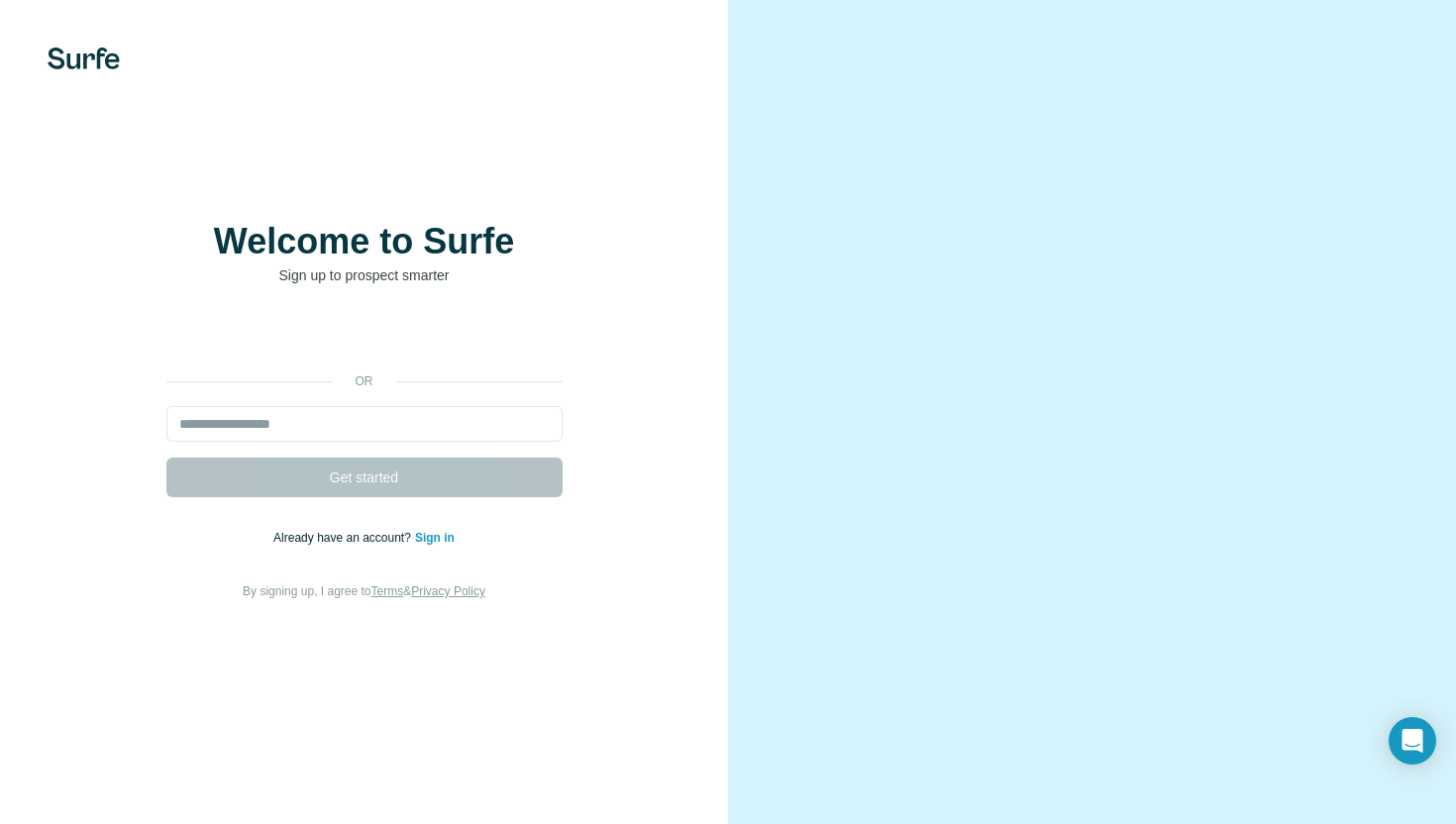 click on "Sign in" at bounding box center (435, 538) 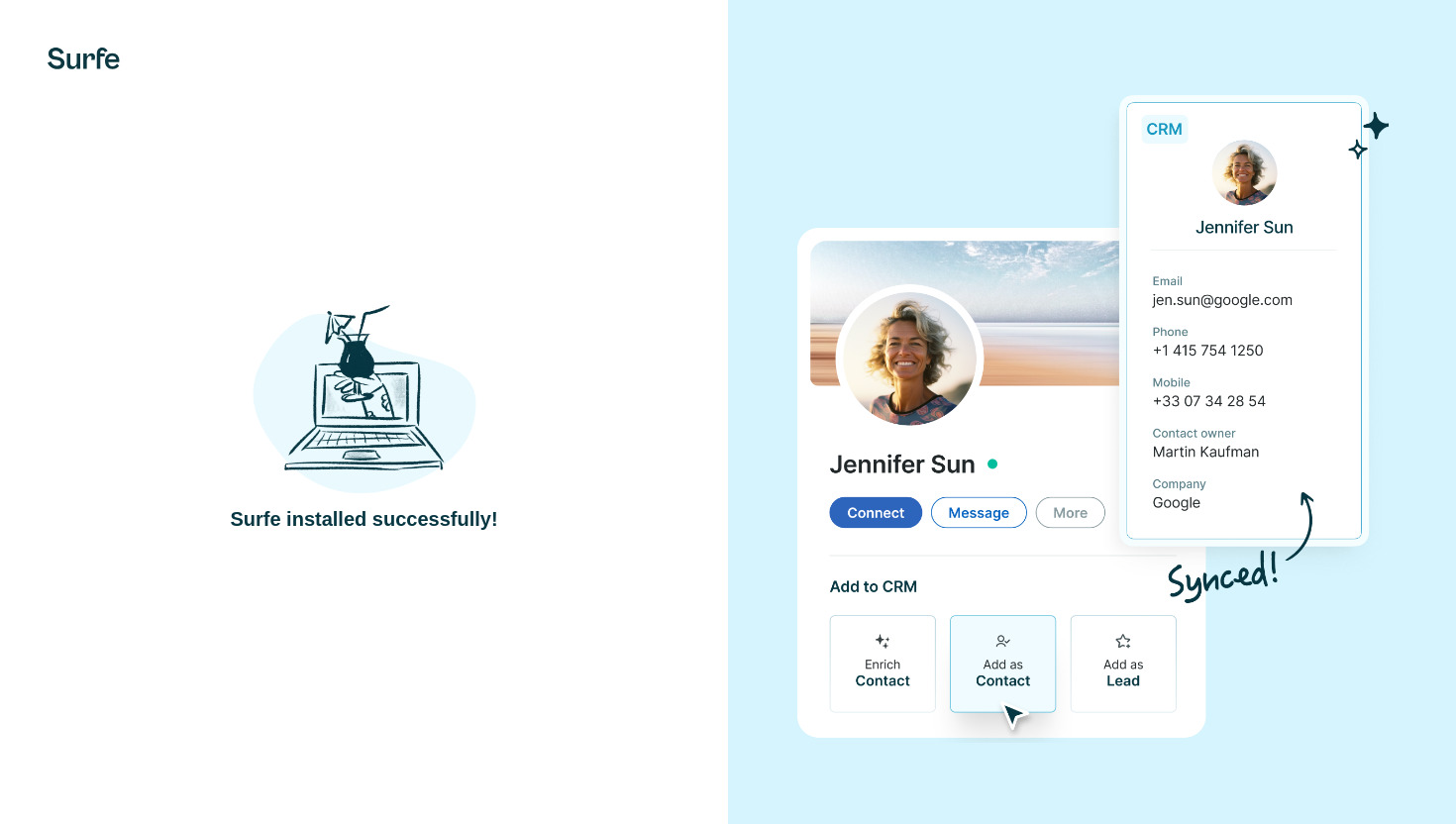 scroll, scrollTop: 0, scrollLeft: 0, axis: both 